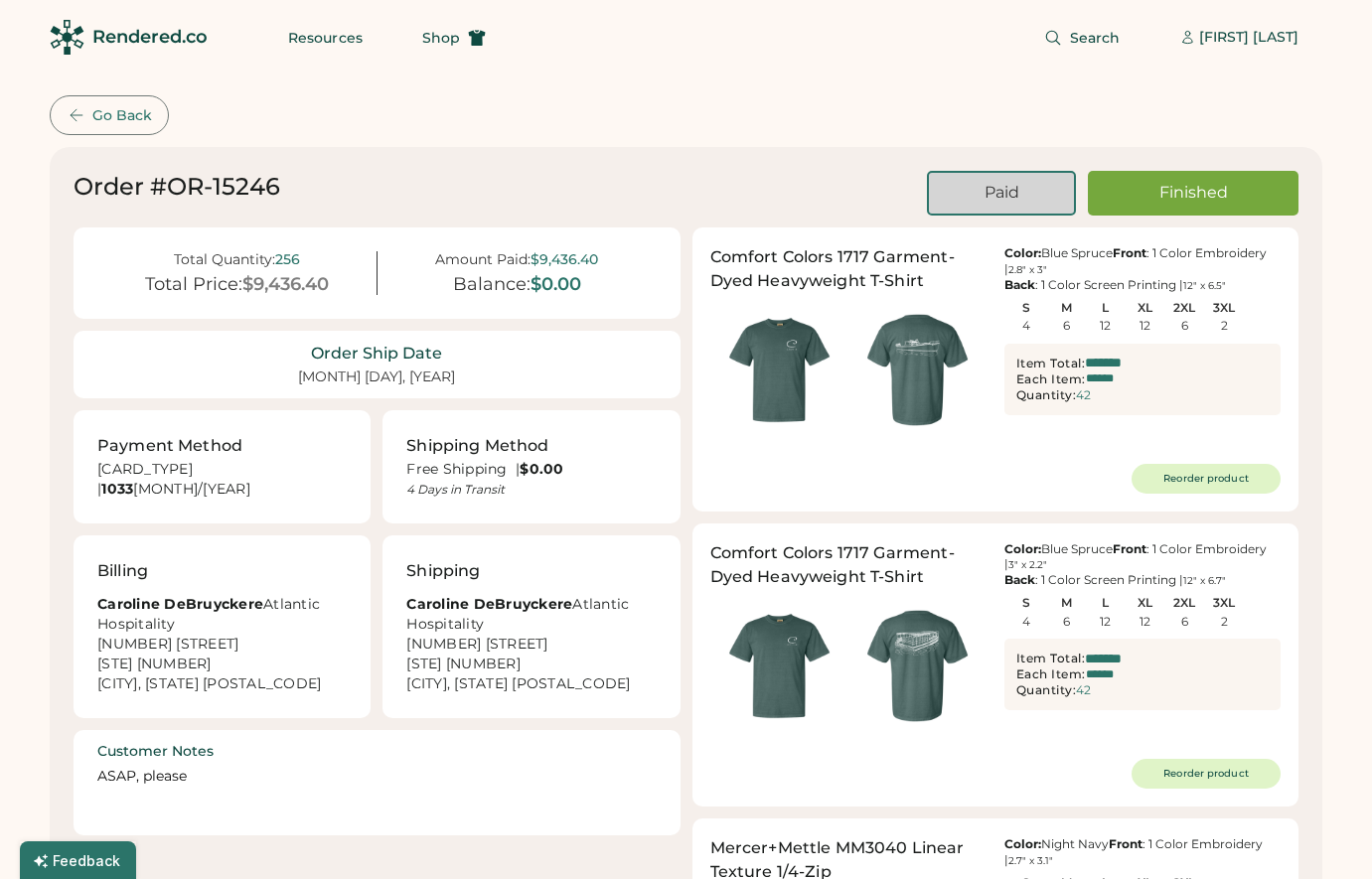 scroll, scrollTop: 0, scrollLeft: 0, axis: both 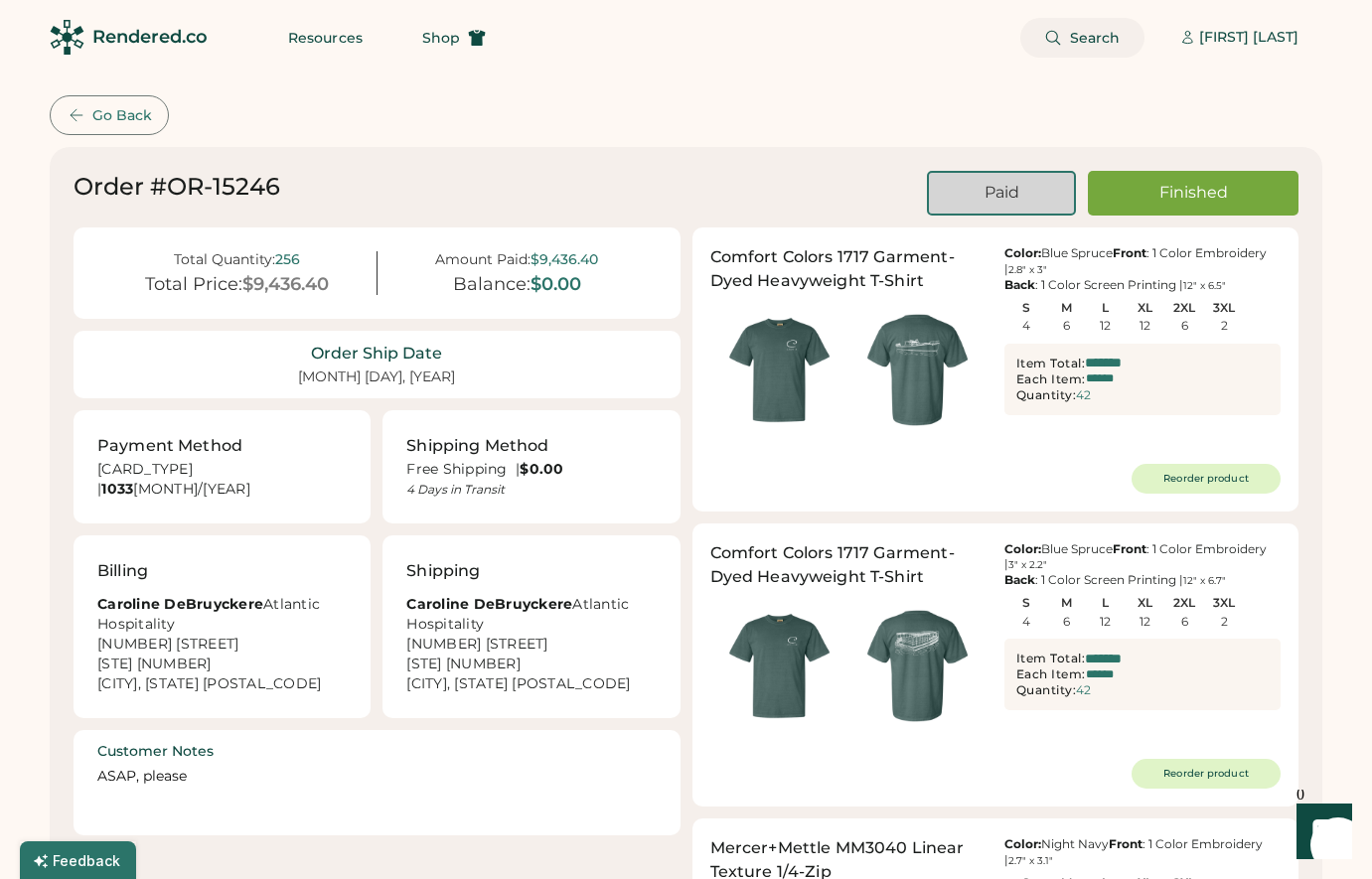 click on "Search" at bounding box center [1095, 38] 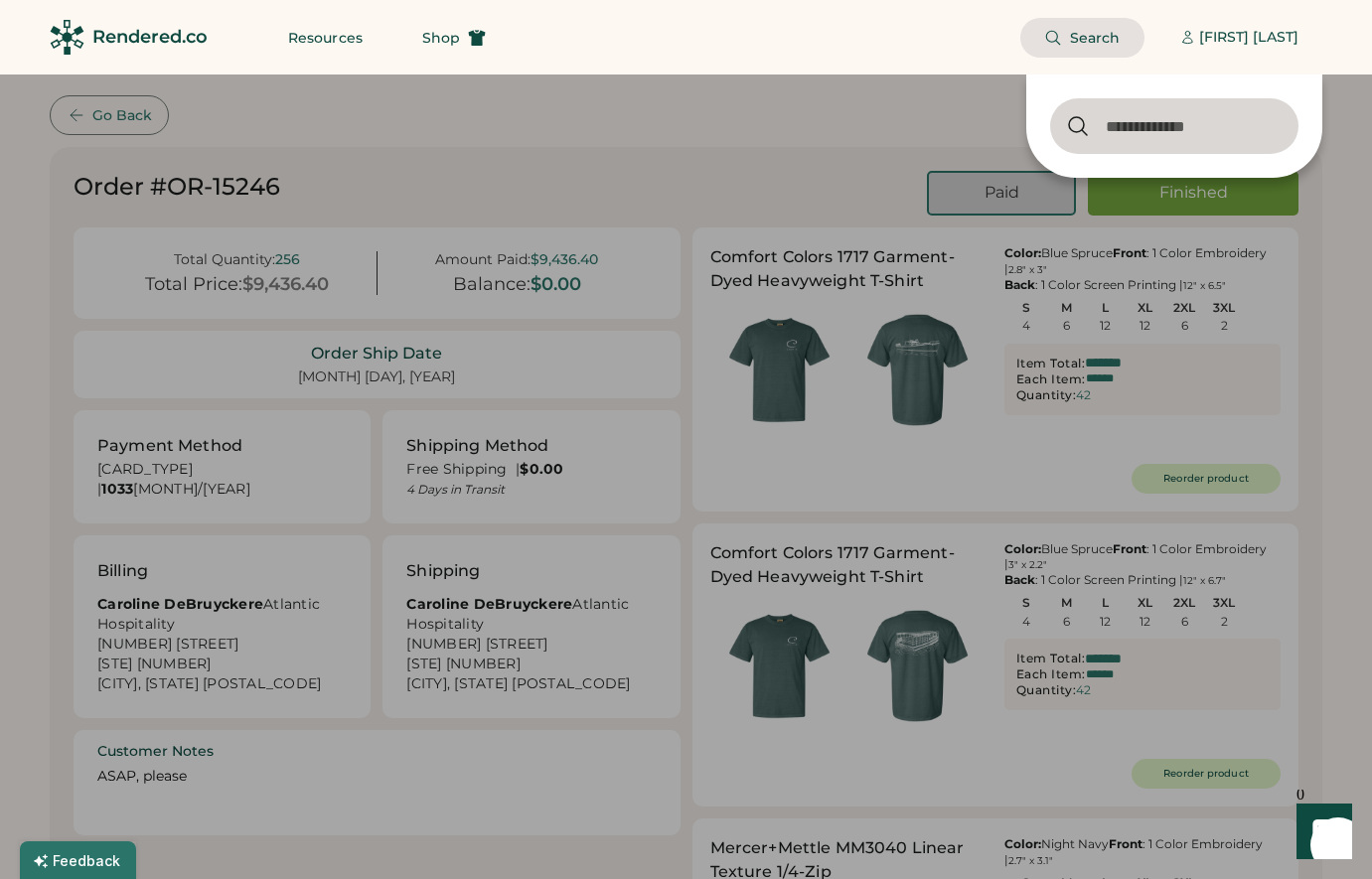 click on "Search    [FIRST] [LAST]" 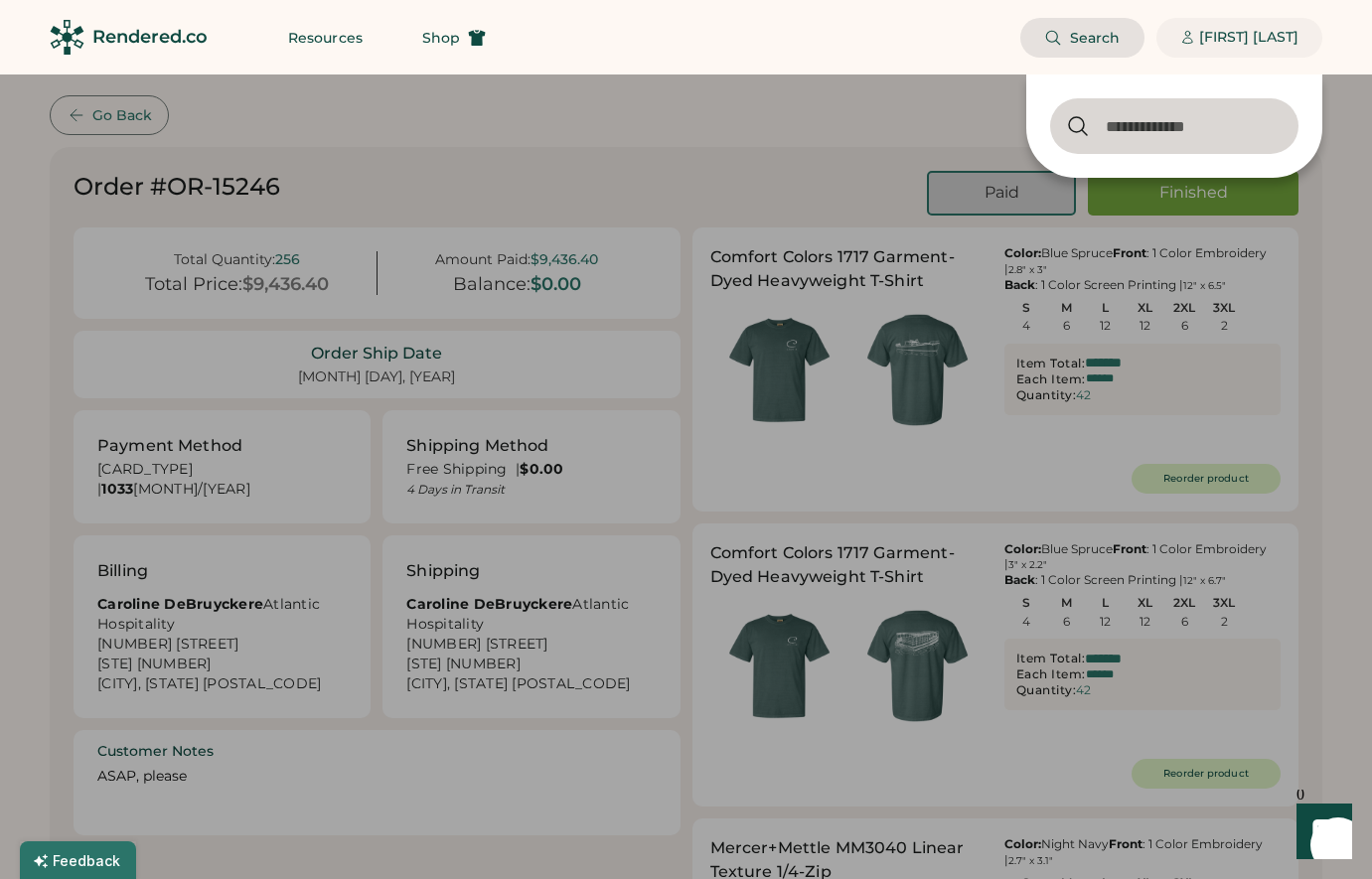 click on "[FIRST] [LAST]" at bounding box center (1239, 38) 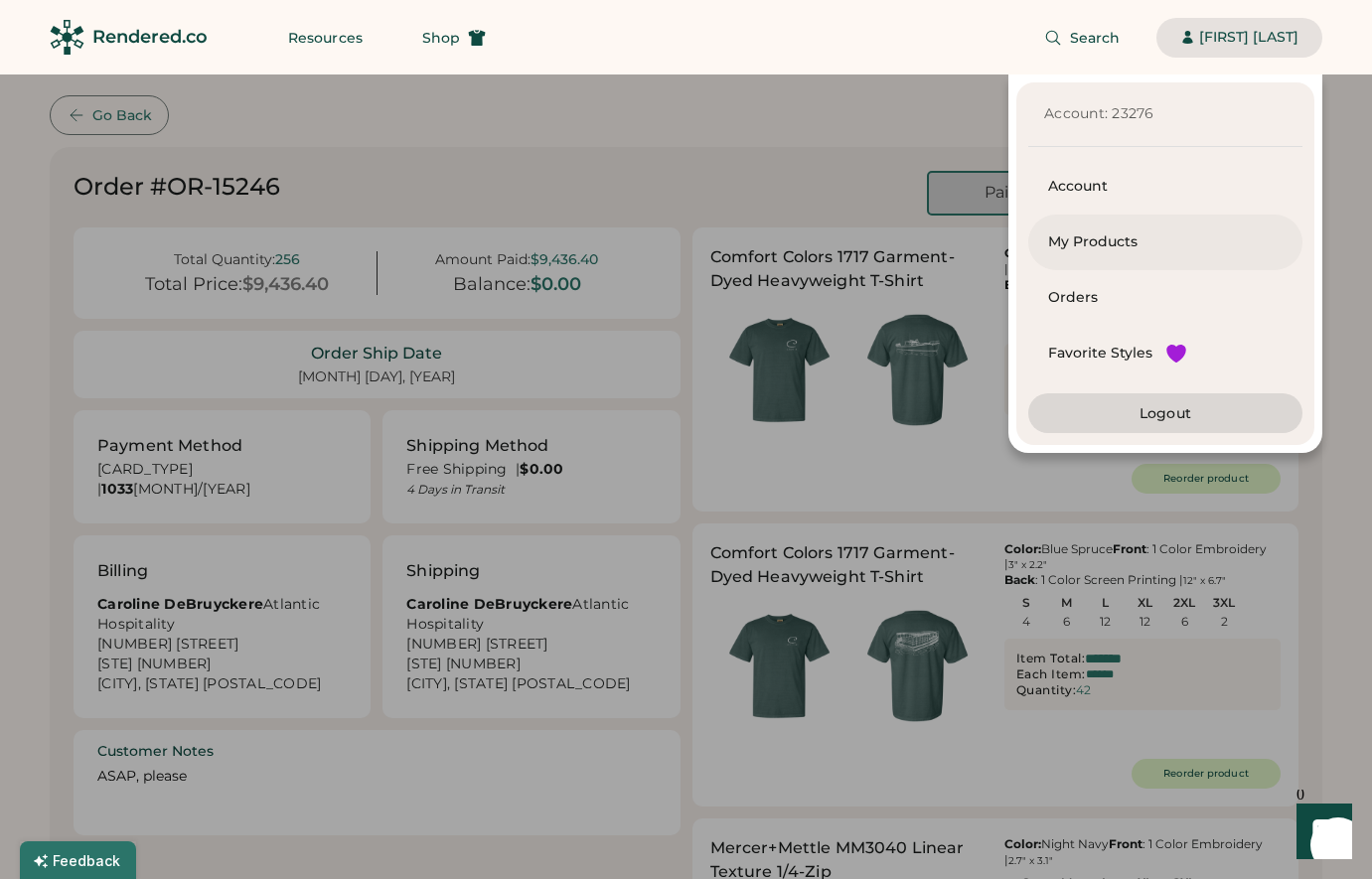 click on "My Products" at bounding box center [1165, 242] 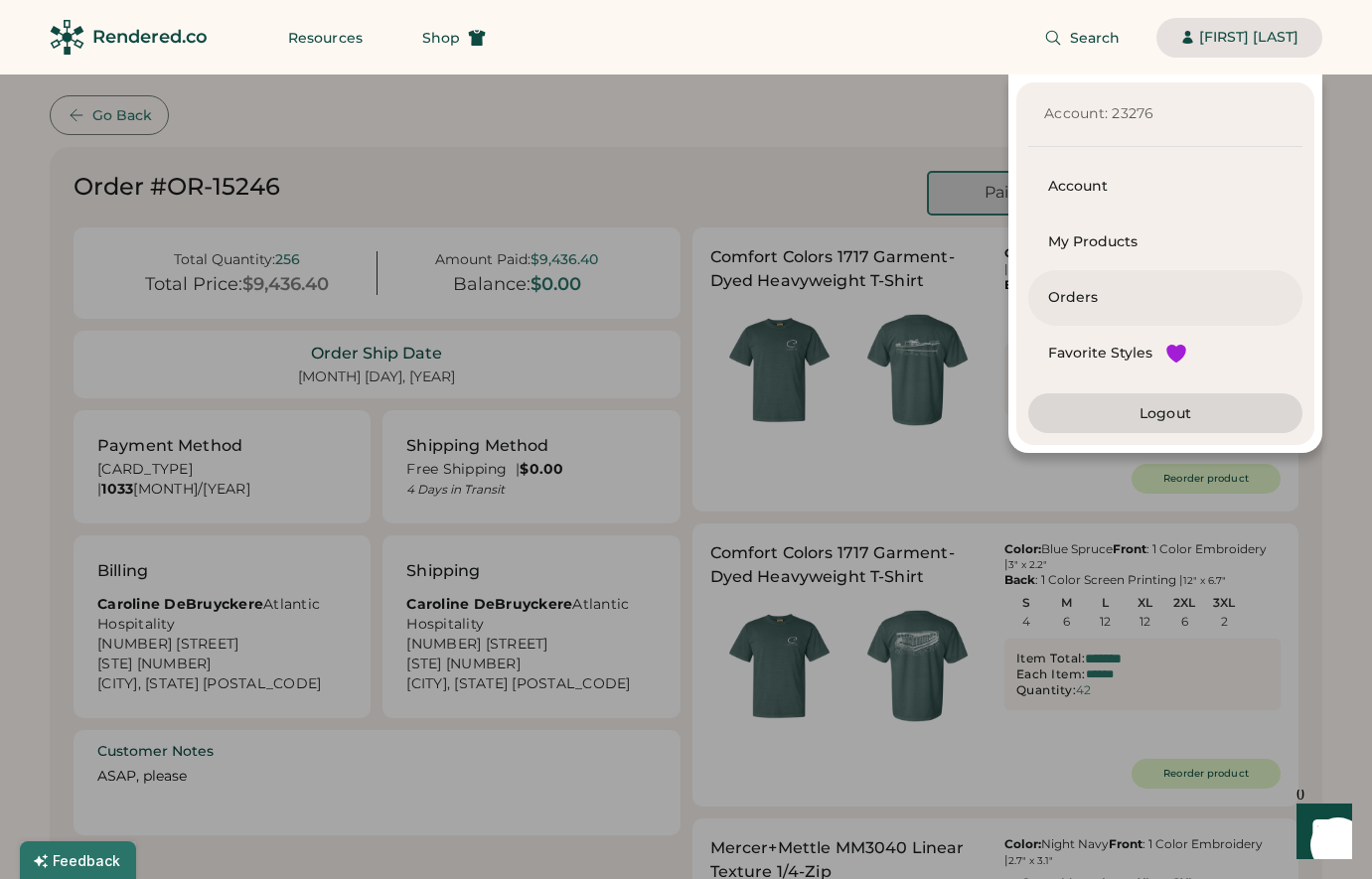 click on "Orders" at bounding box center (1165, 298) 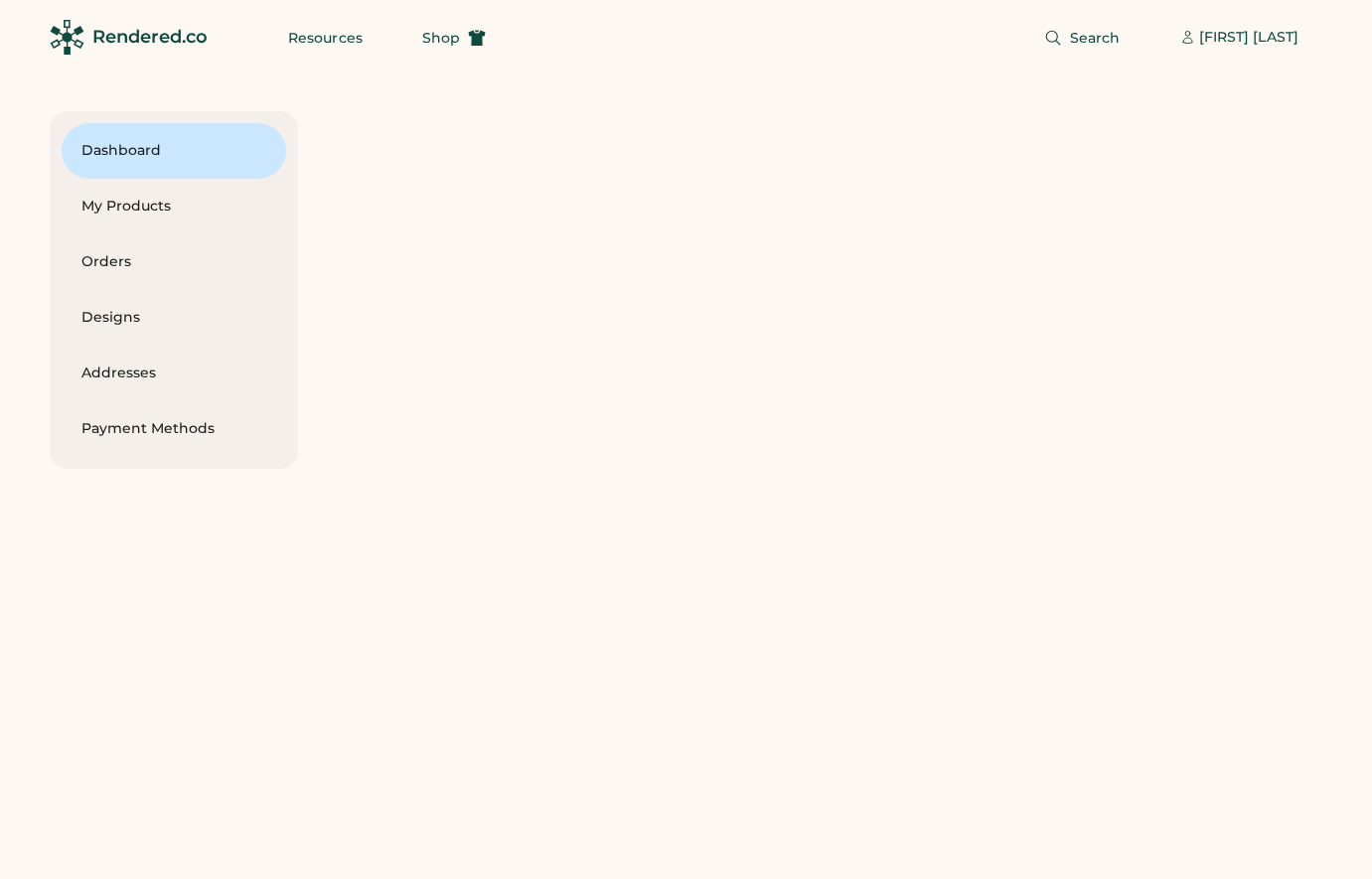 scroll, scrollTop: 0, scrollLeft: 0, axis: both 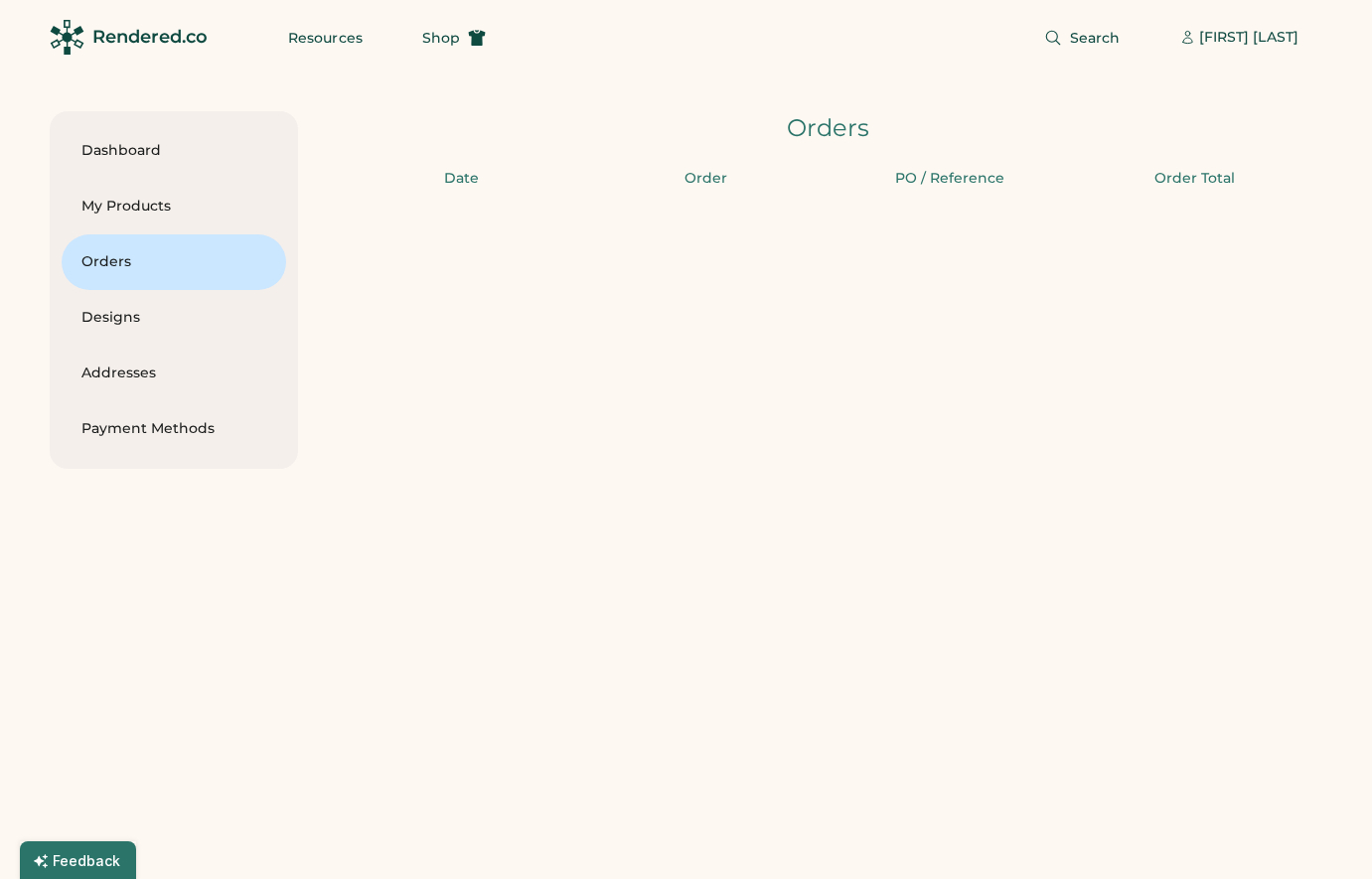 type on "**" 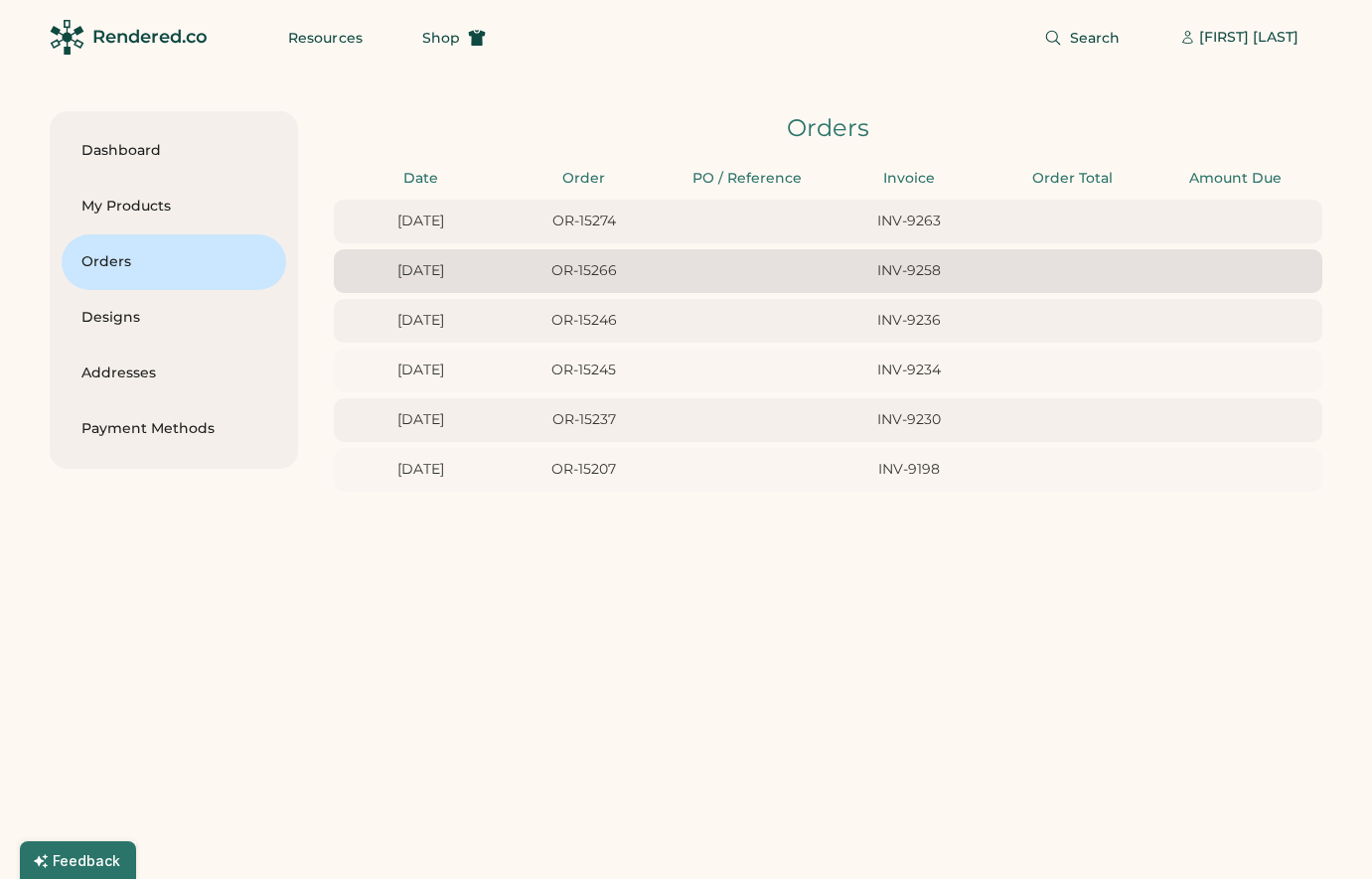 type on "********" 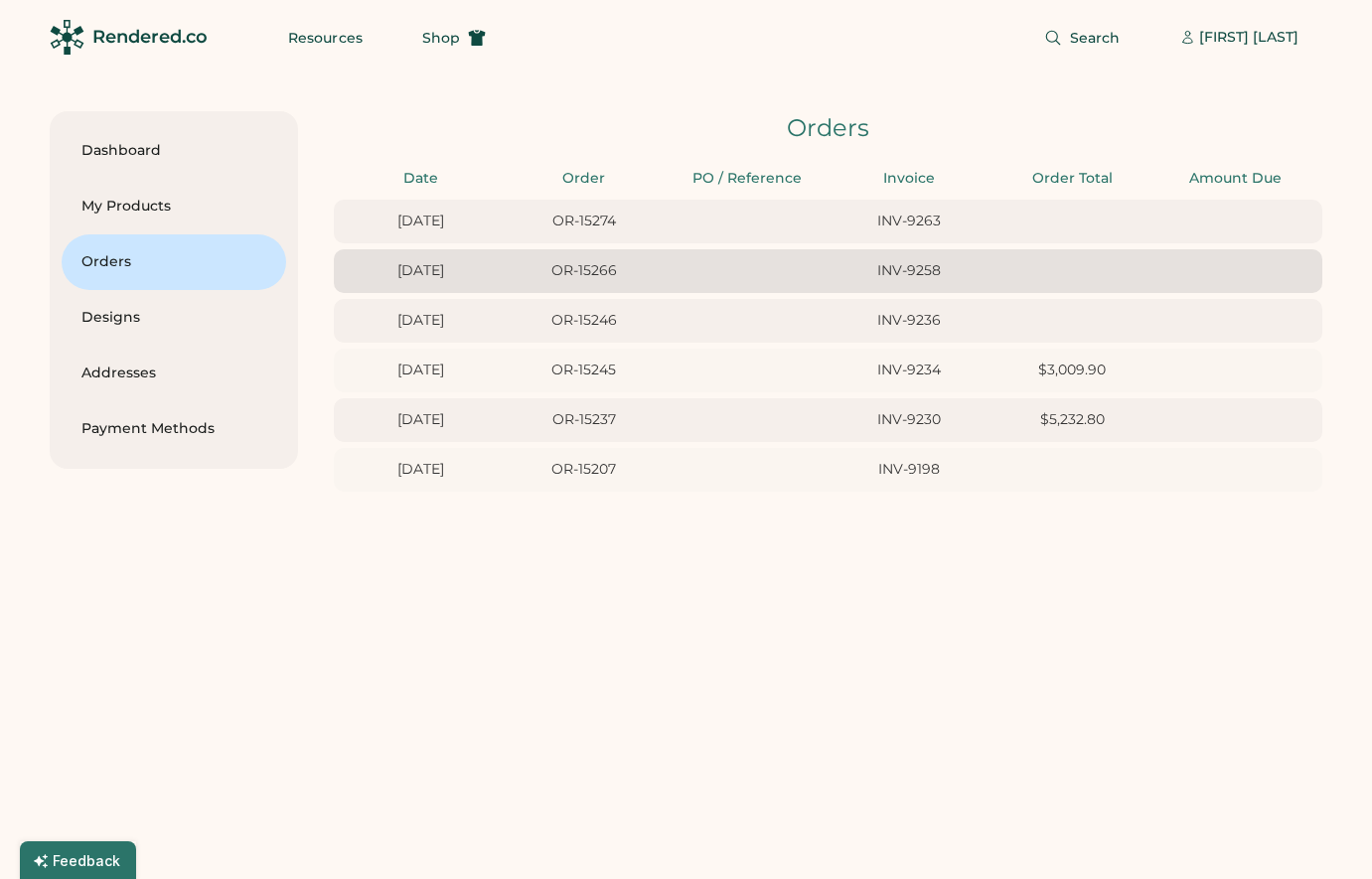 type on "******" 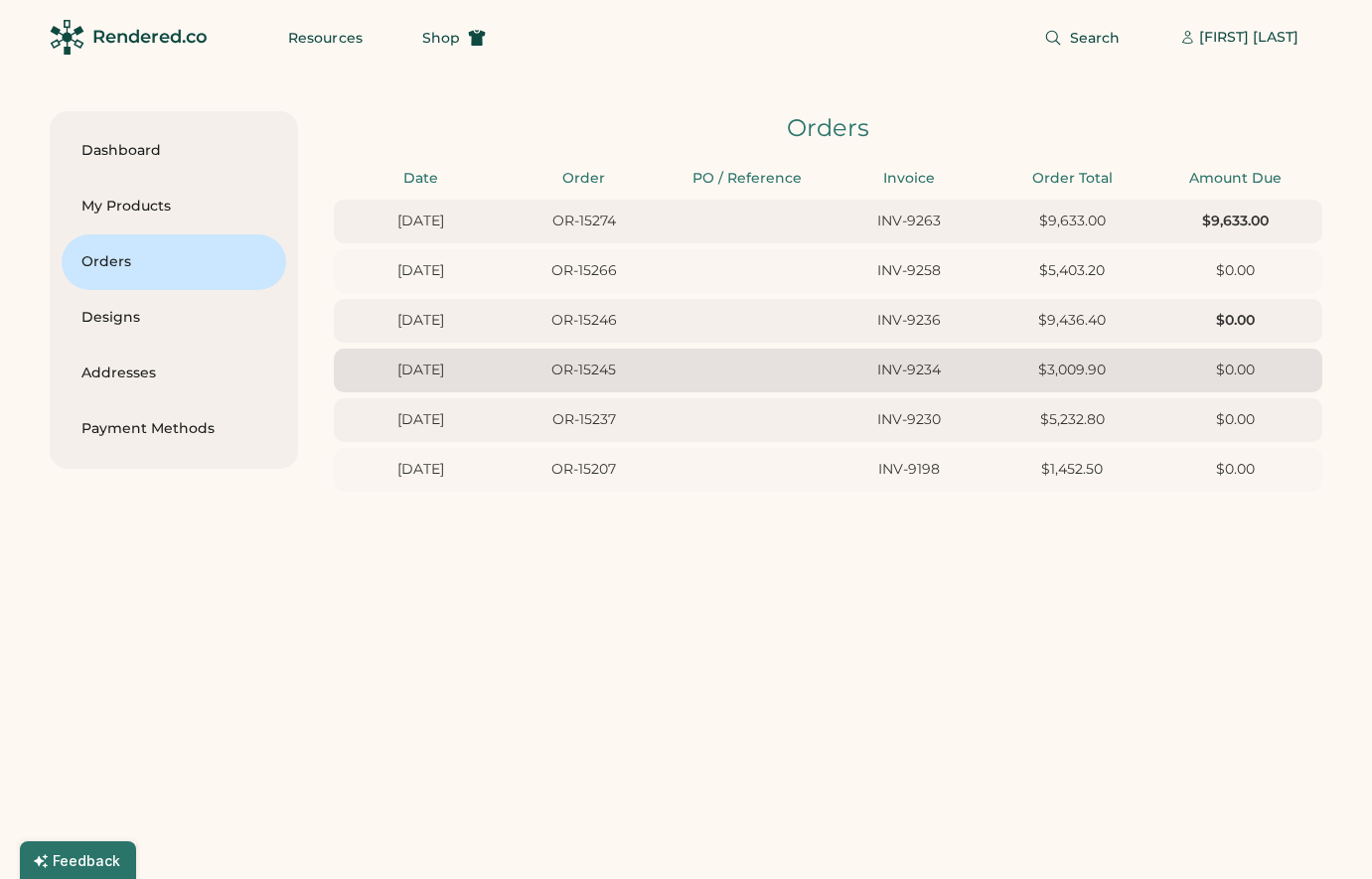 click on "INV-9234" at bounding box center [909, 370] 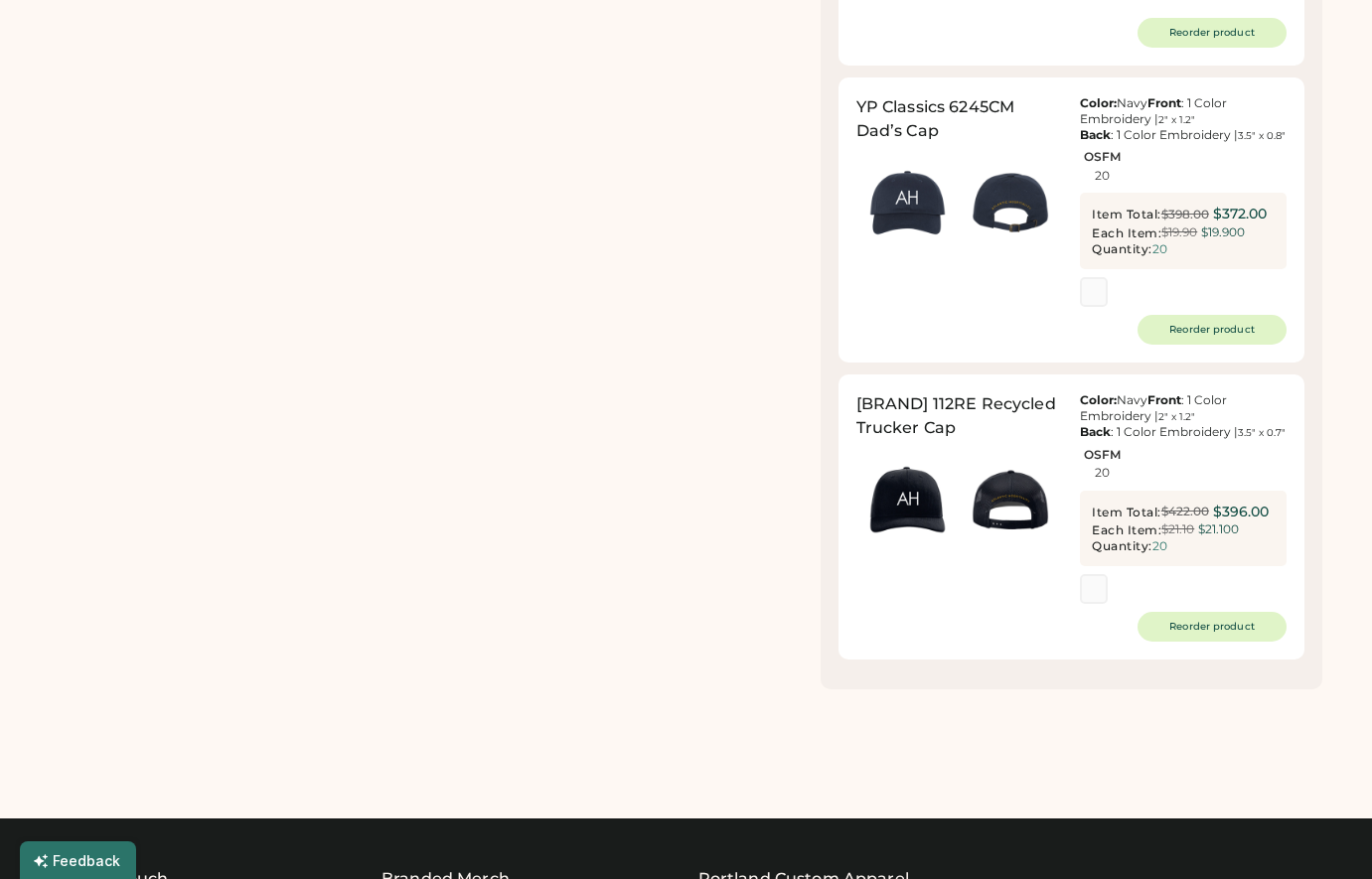 scroll, scrollTop: 1032, scrollLeft: 0, axis: vertical 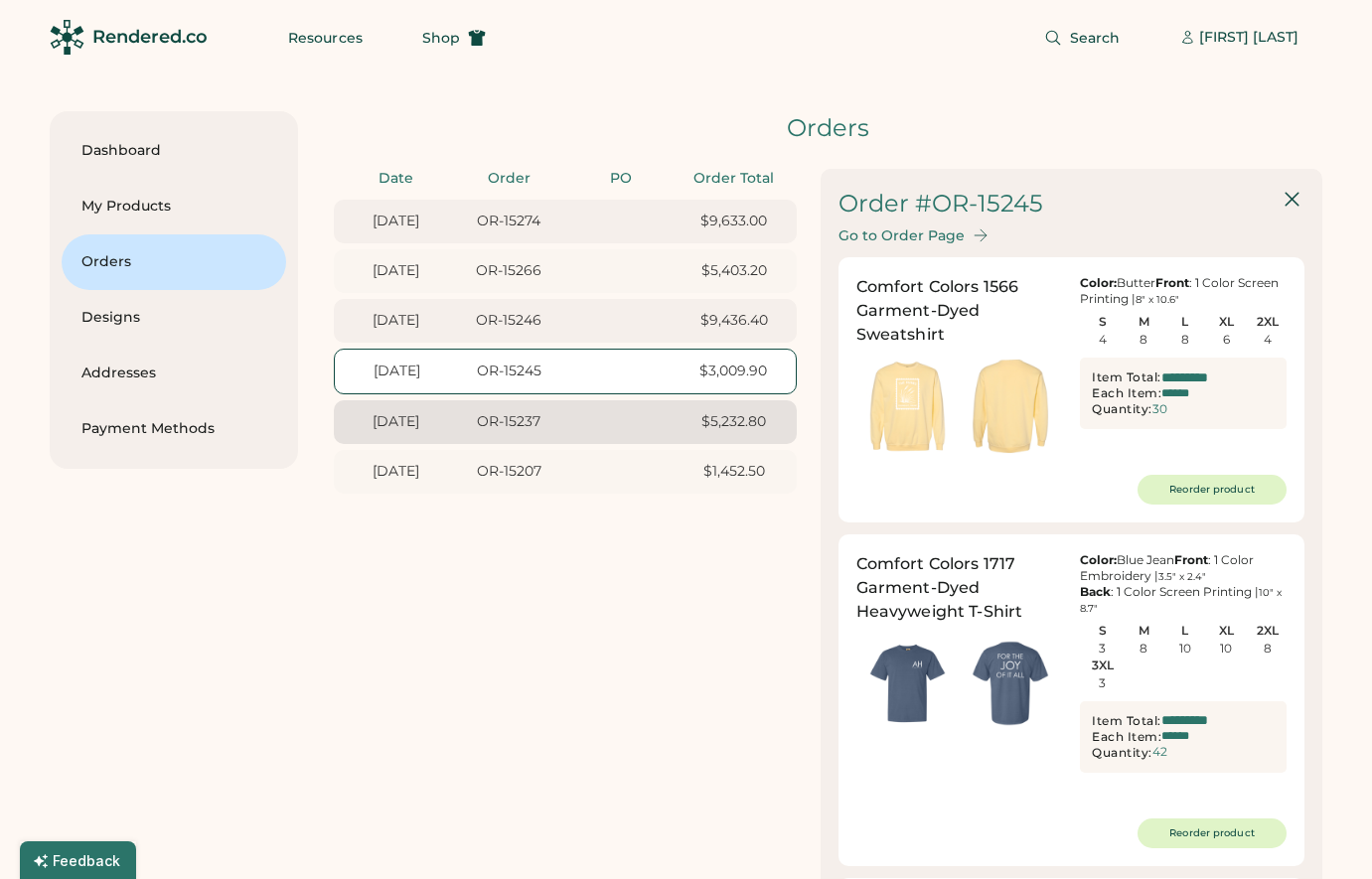 click on "6/11/25 OR-15237 INV-9230 $5,232.80 $0.00" at bounding box center [565, 422] 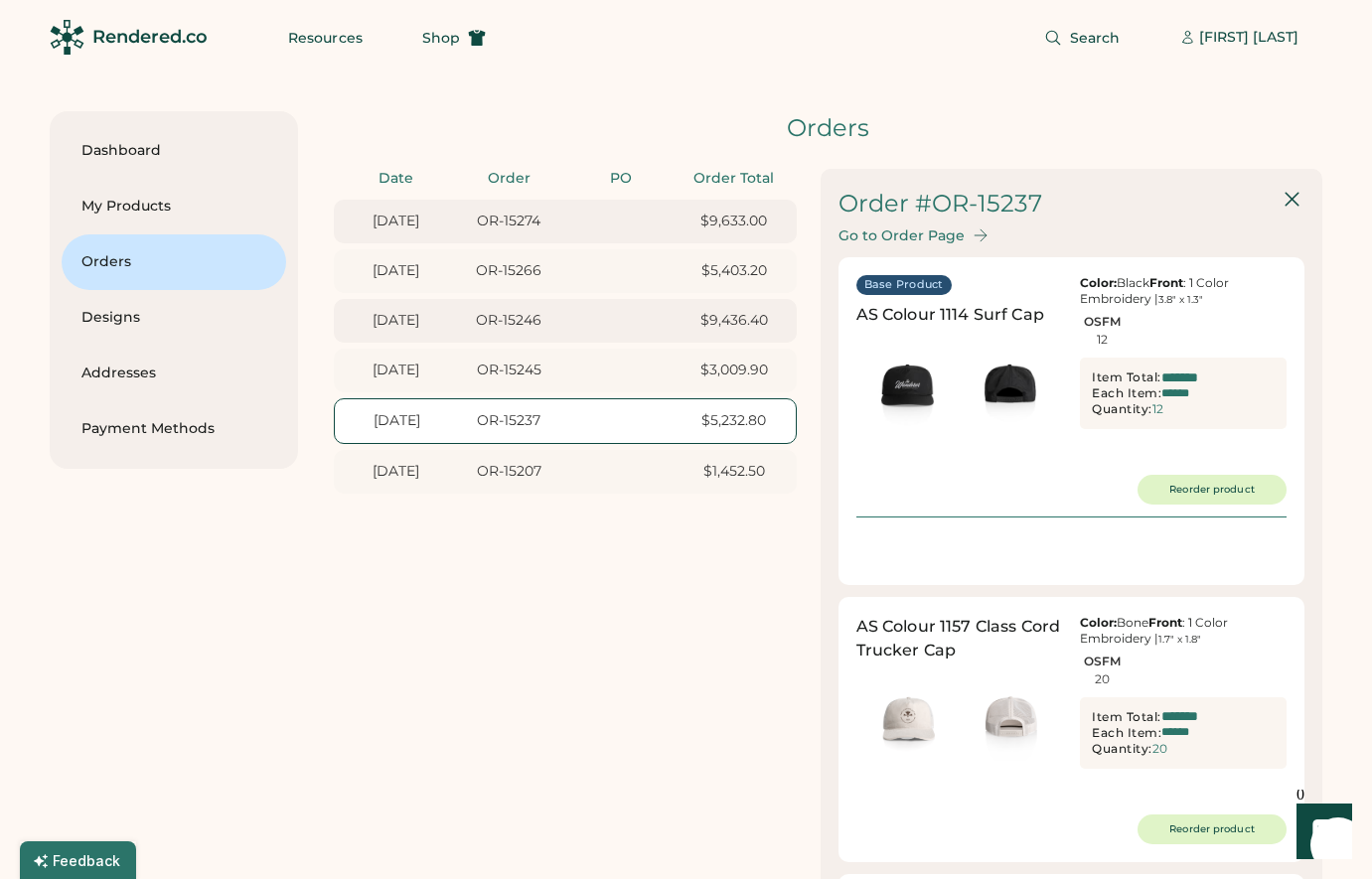 type on "*******" 